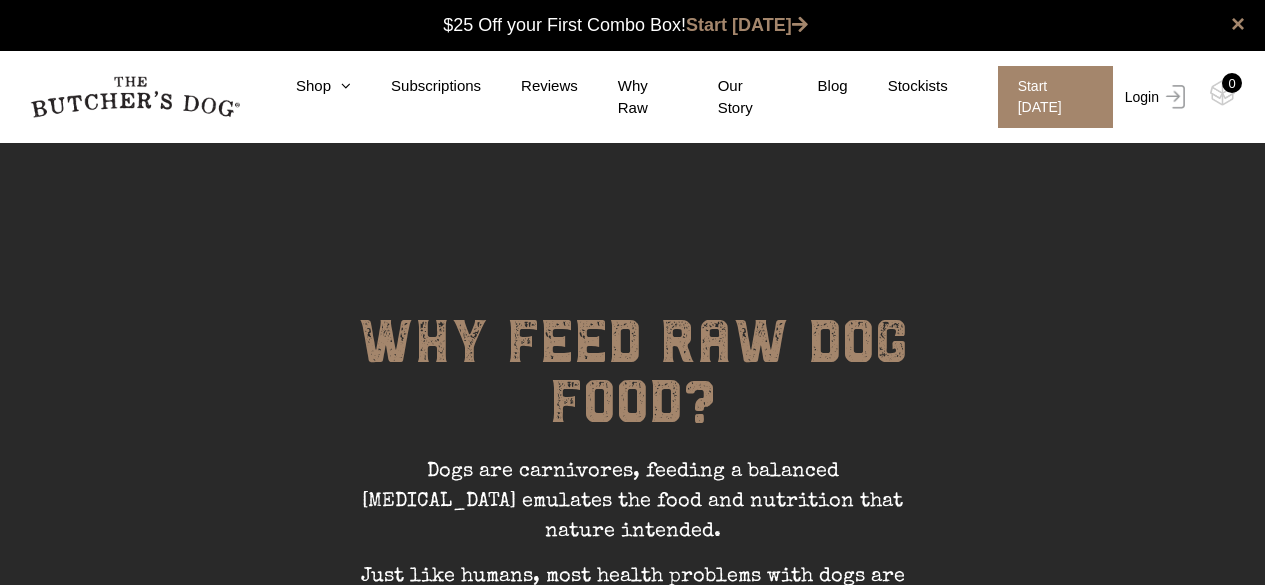 scroll, scrollTop: 0, scrollLeft: 0, axis: both 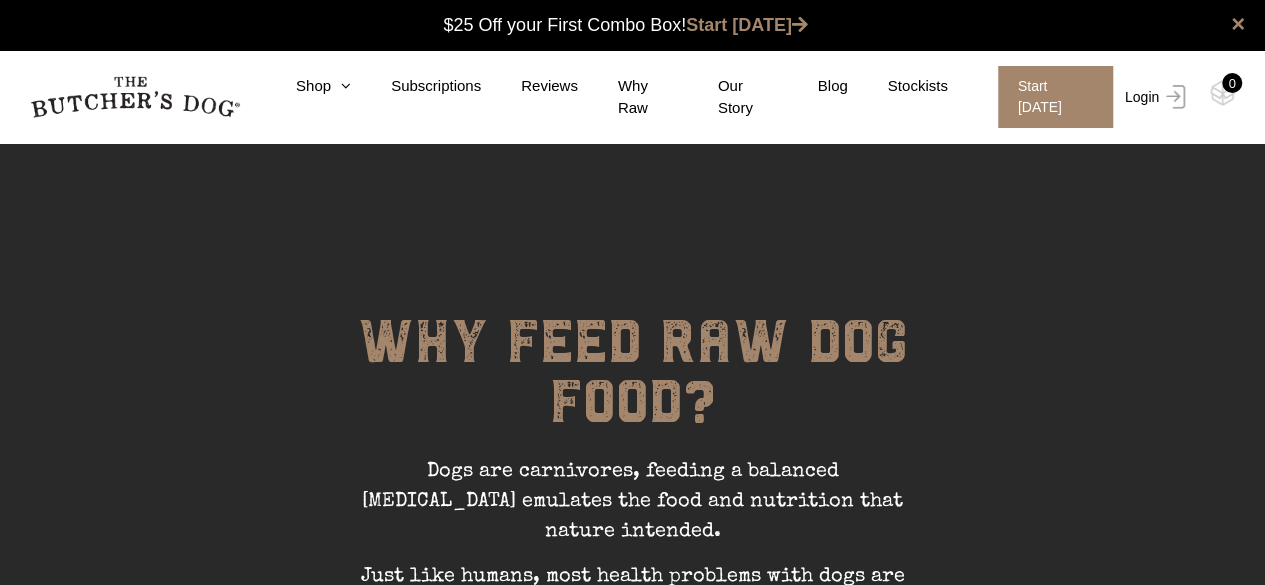 click on "Login" at bounding box center [1152, 97] 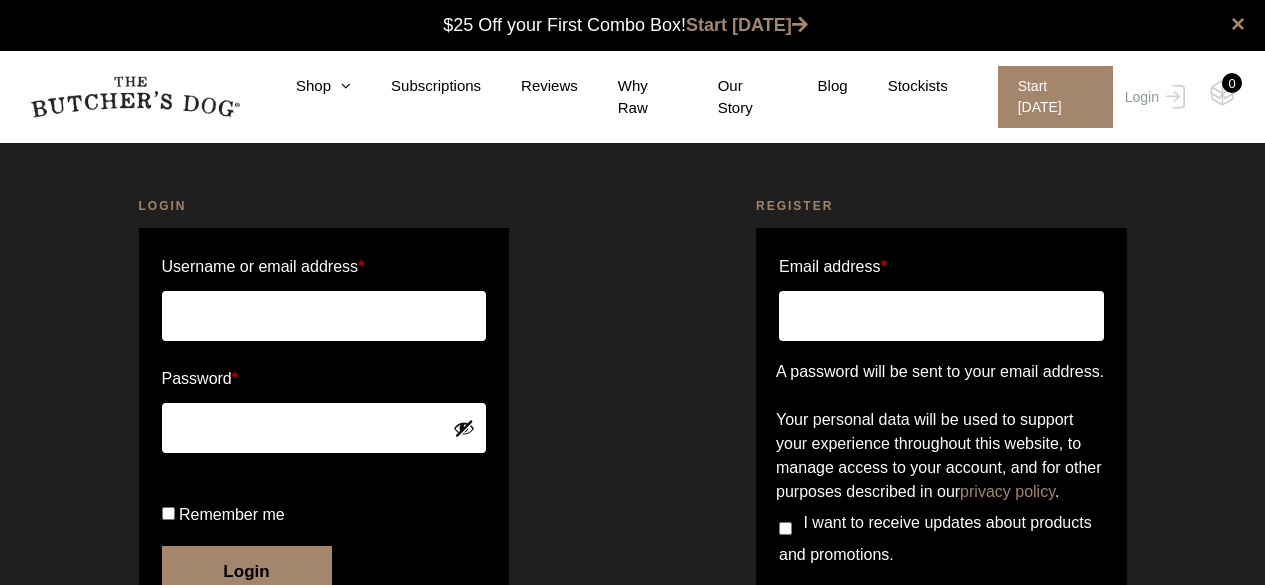scroll, scrollTop: 0, scrollLeft: 0, axis: both 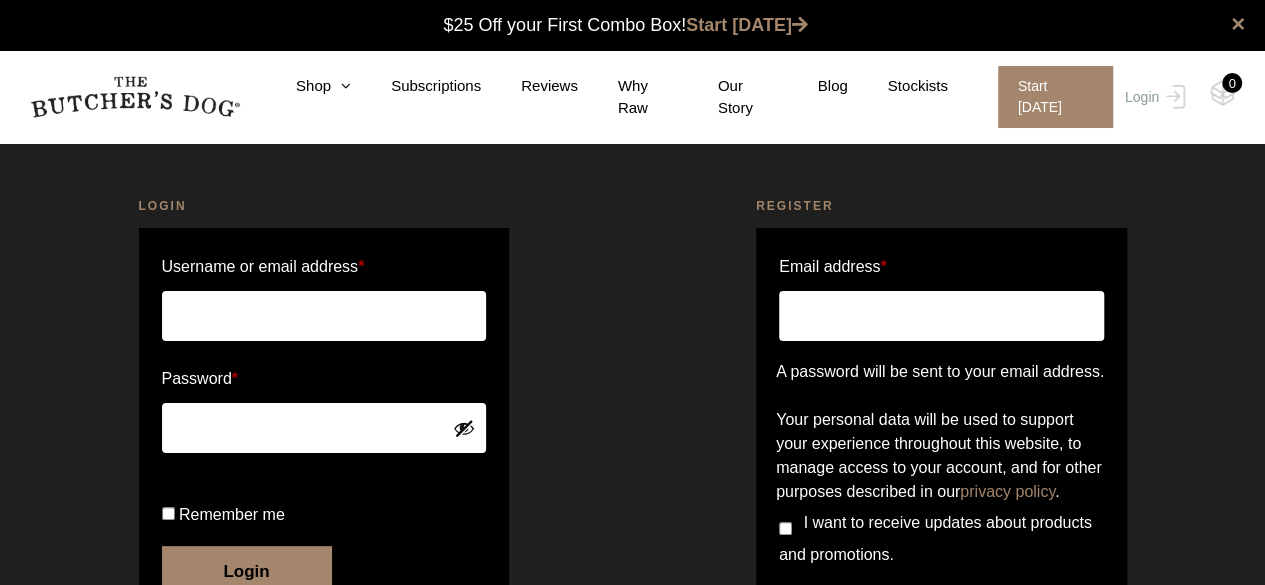 click on "Username or email address  *" at bounding box center [324, 316] 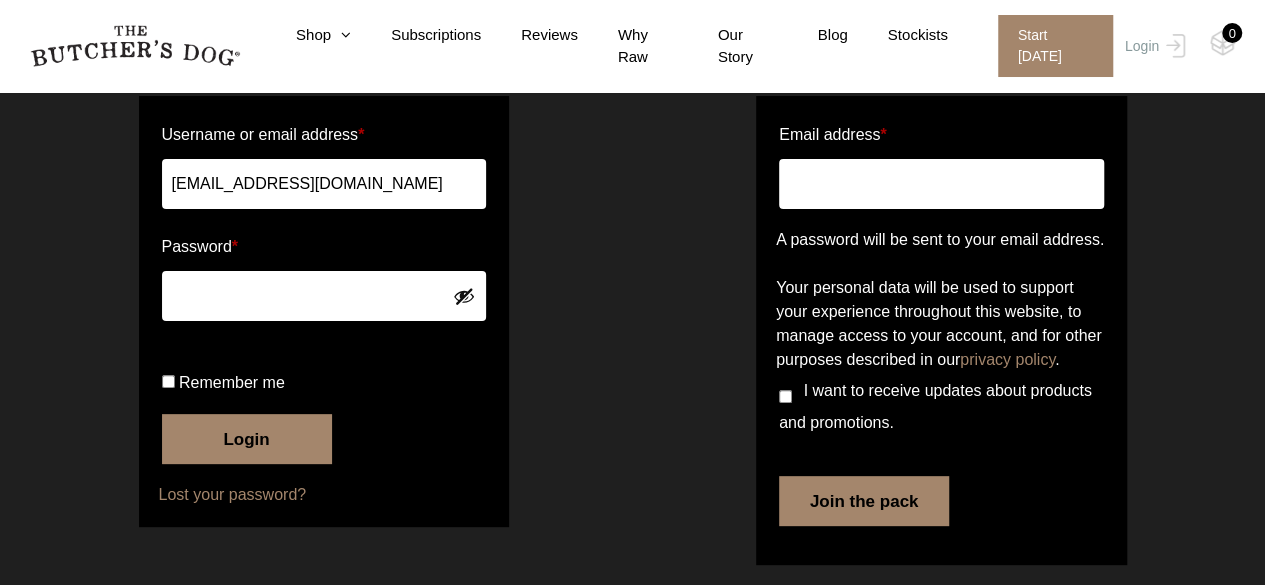 scroll, scrollTop: 133, scrollLeft: 0, axis: vertical 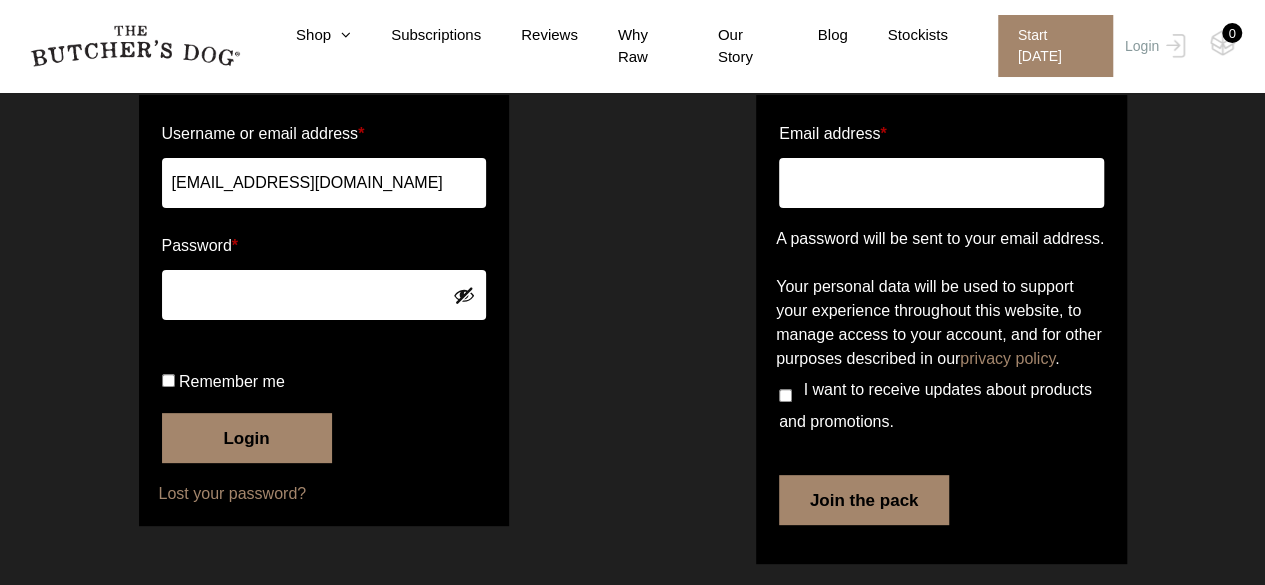 click on "Login" at bounding box center (247, 438) 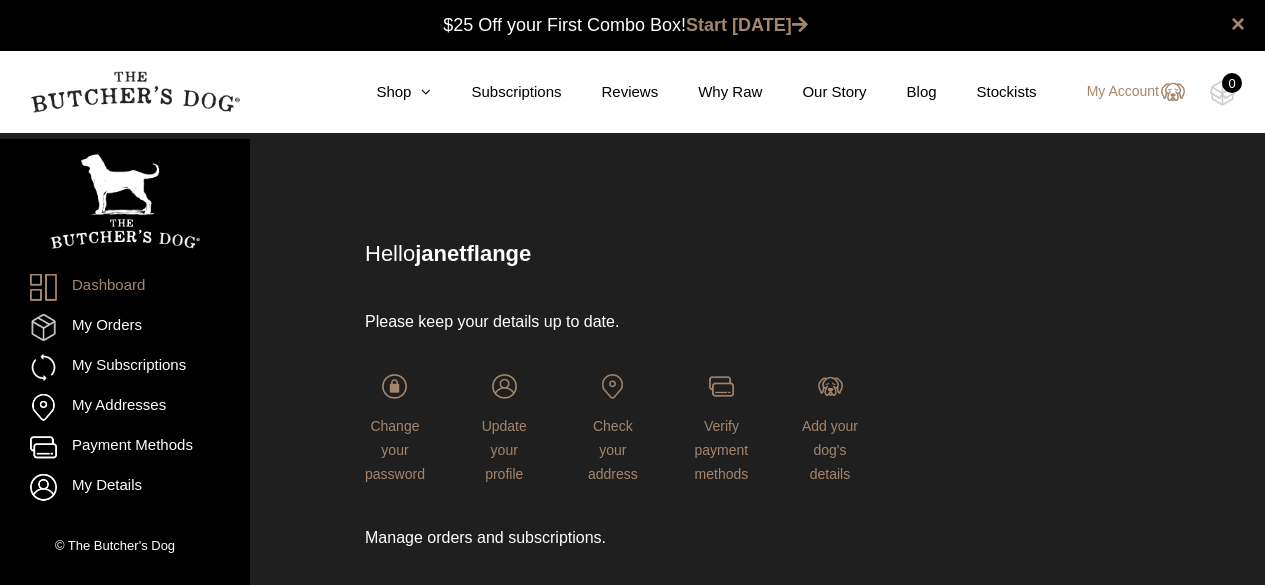 scroll, scrollTop: 0, scrollLeft: 0, axis: both 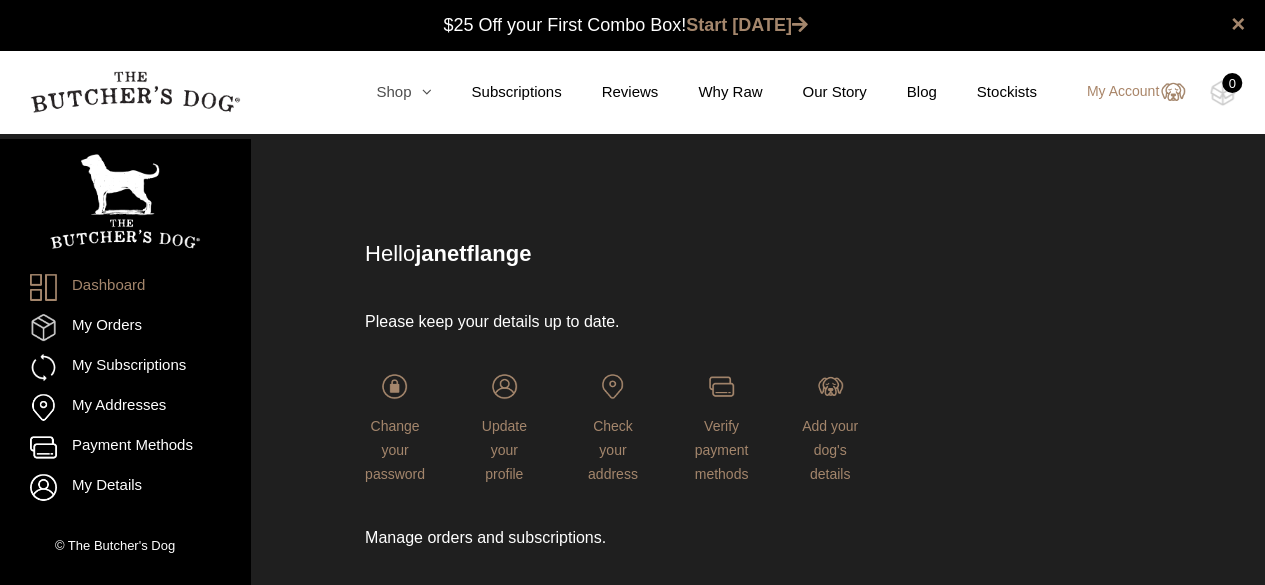 click at bounding box center [421, 91] 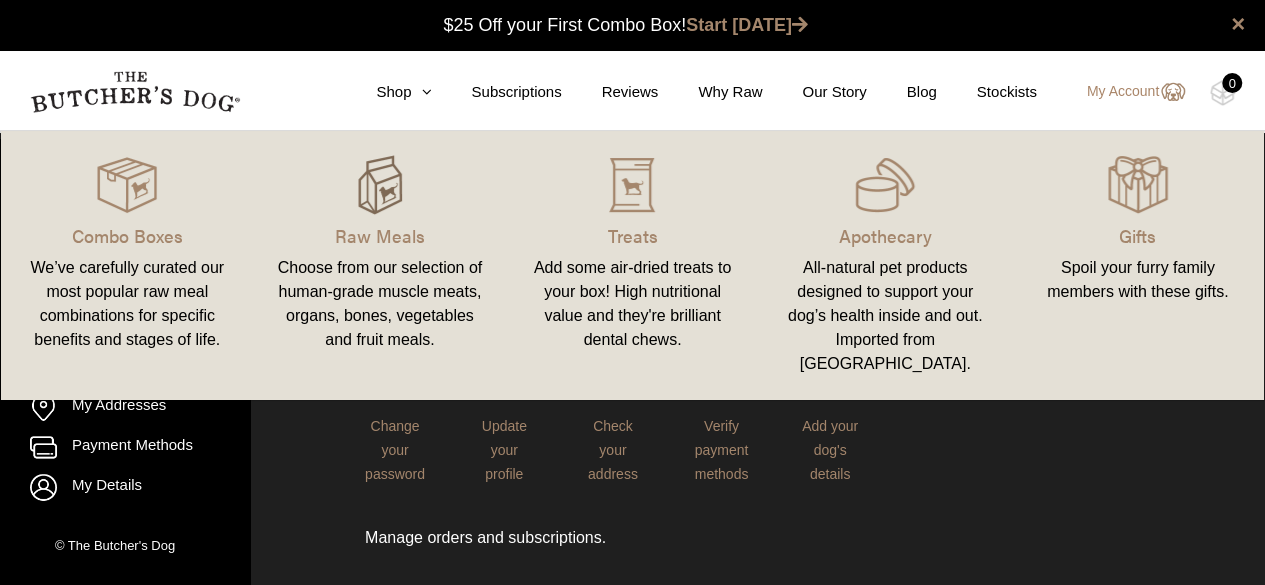 click at bounding box center (380, 185) 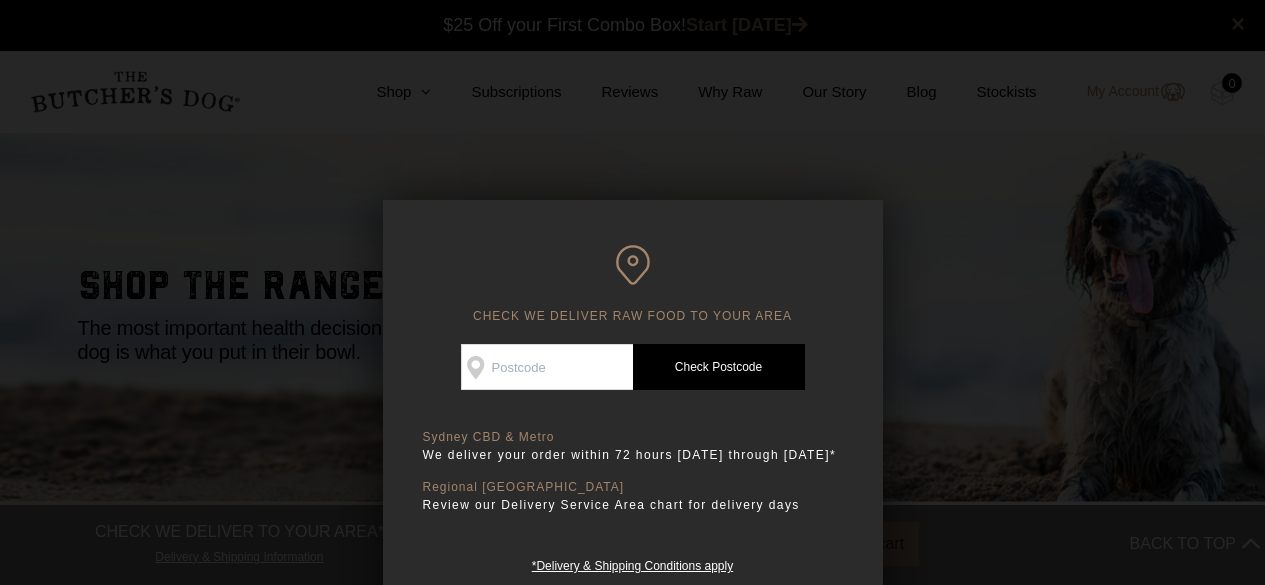 scroll, scrollTop: 0, scrollLeft: 0, axis: both 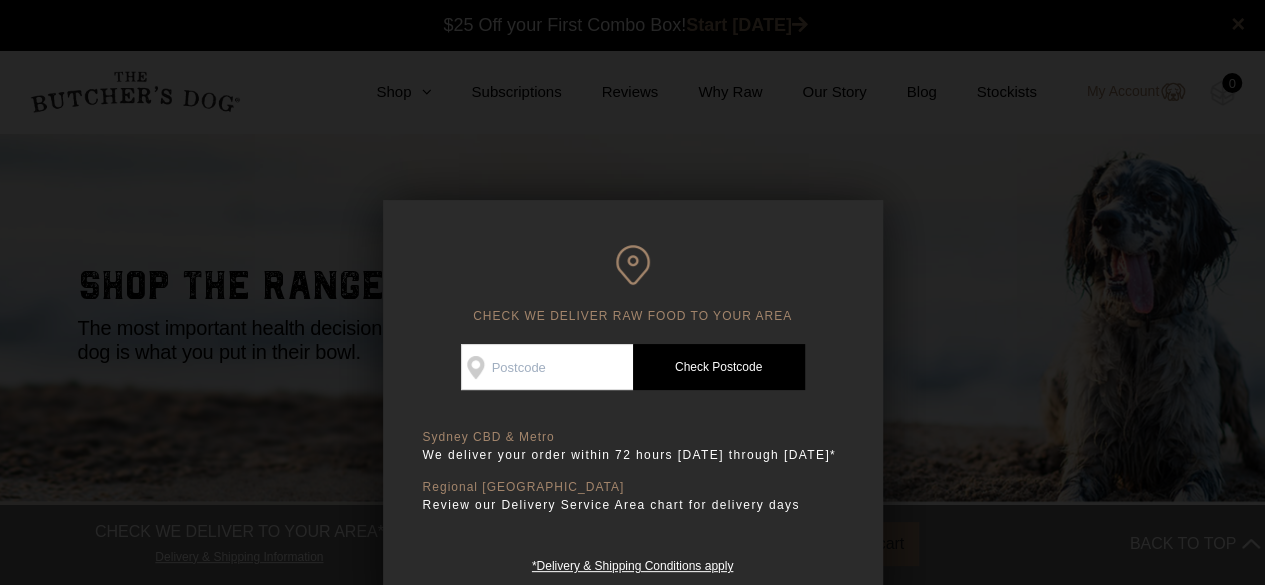 click on "Check Availability At" at bounding box center (547, 367) 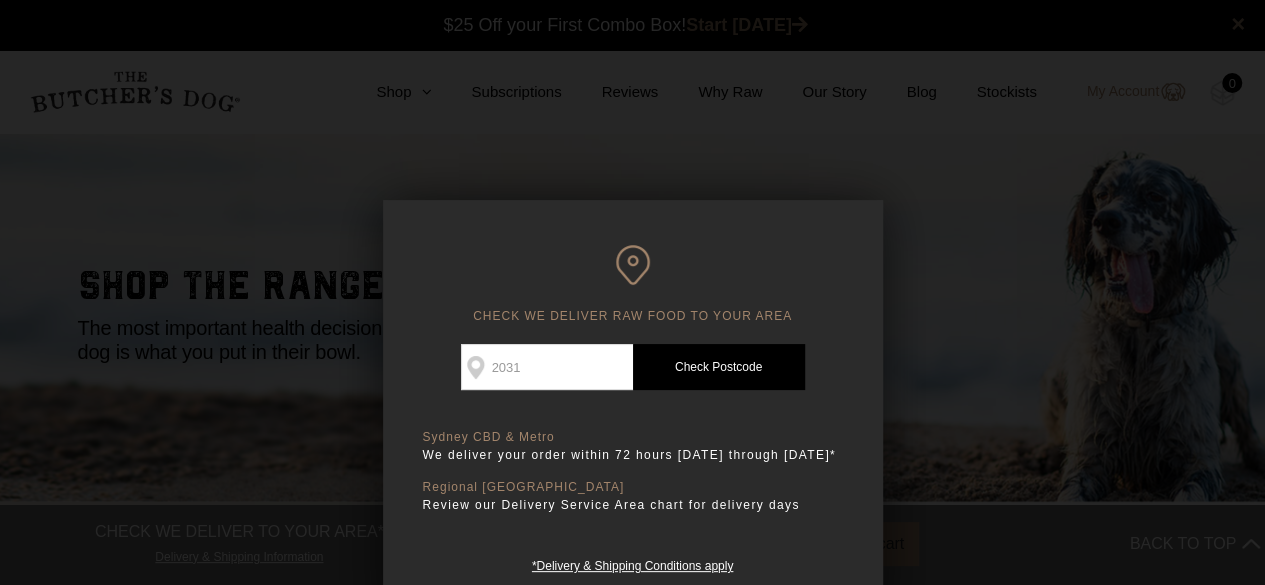 type on "2031" 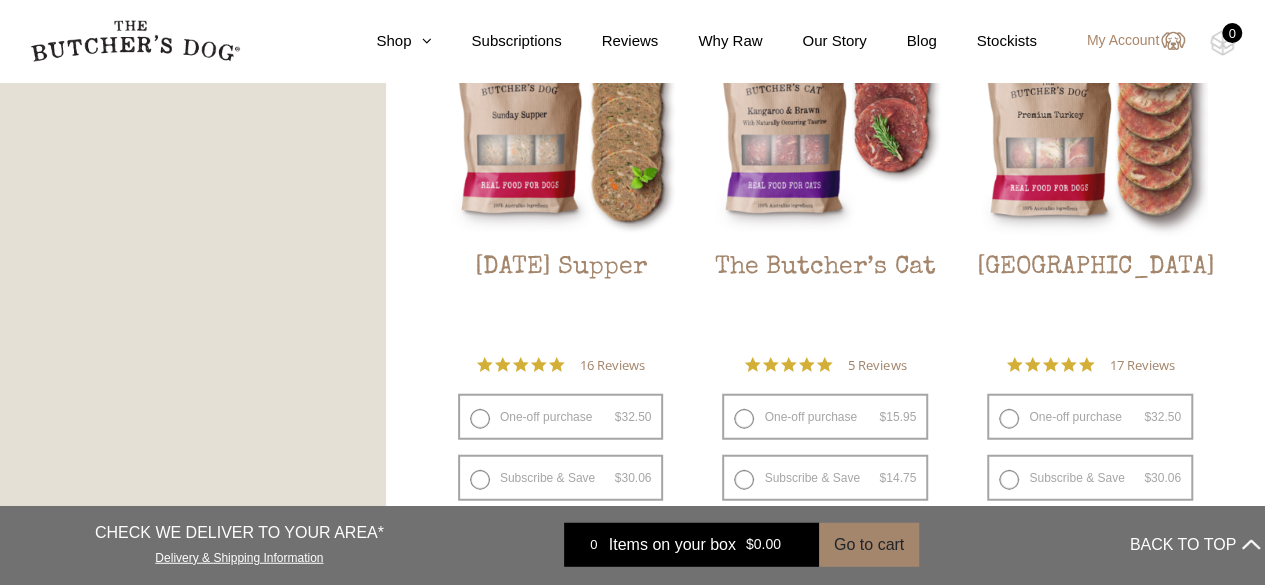 scroll, scrollTop: 2350, scrollLeft: 0, axis: vertical 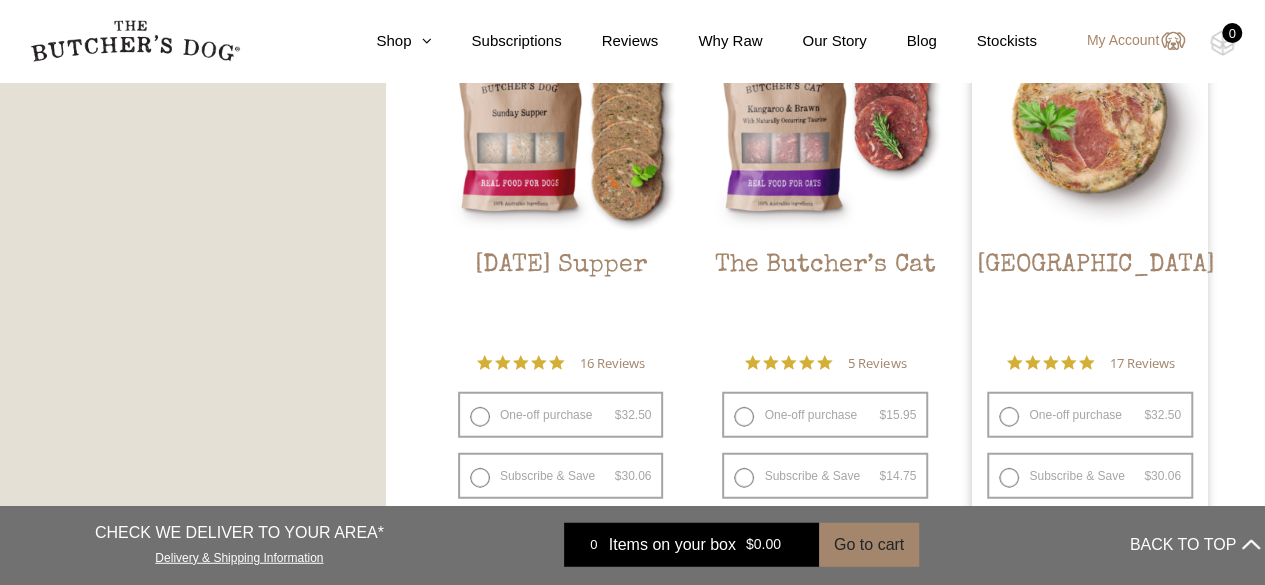 click on "One-off purchase  $ 32.50   —  or subscribe and save    7.5%" at bounding box center (1090, 415) 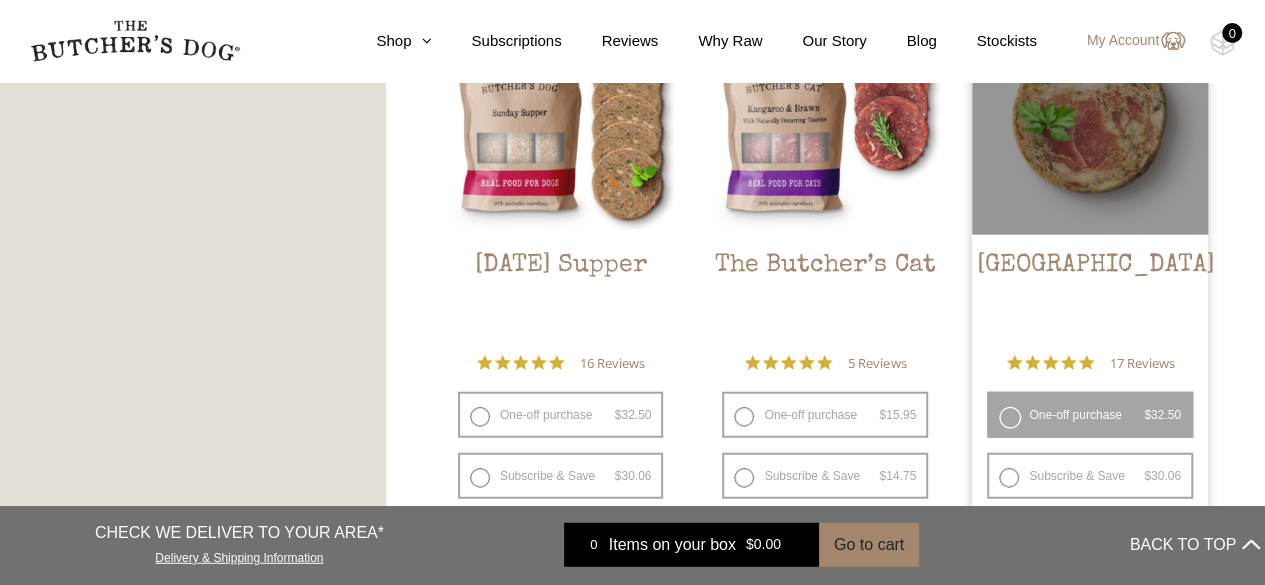 click on "One-off purchase  $ 32.50   —  or subscribe and save    7.5%" at bounding box center (1090, 415) 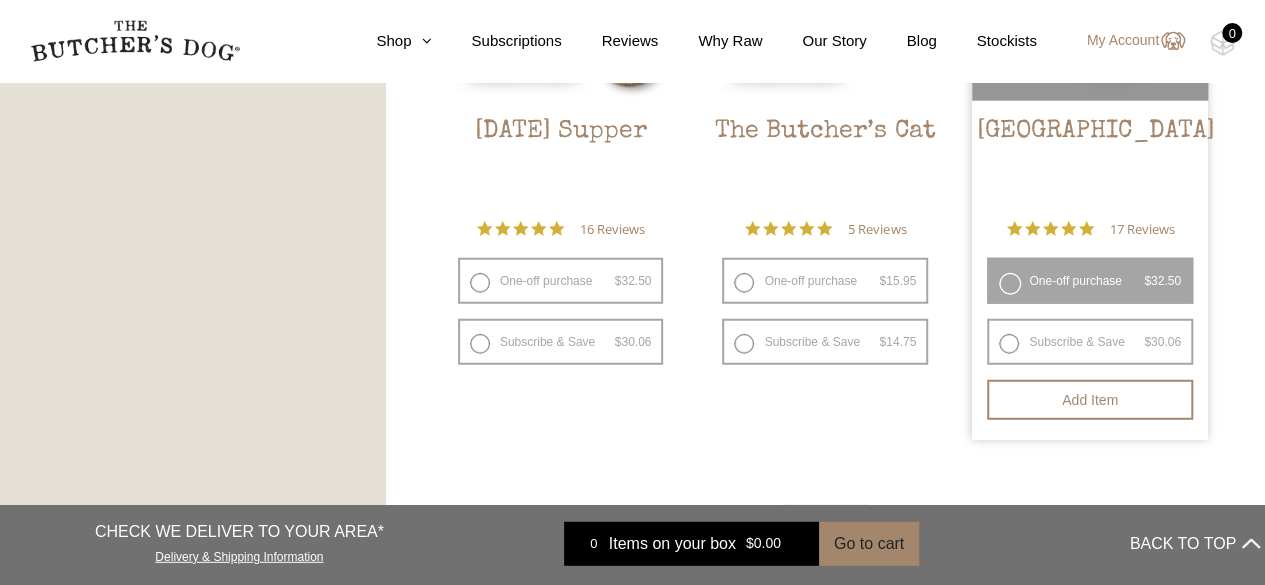 scroll, scrollTop: 2497, scrollLeft: 0, axis: vertical 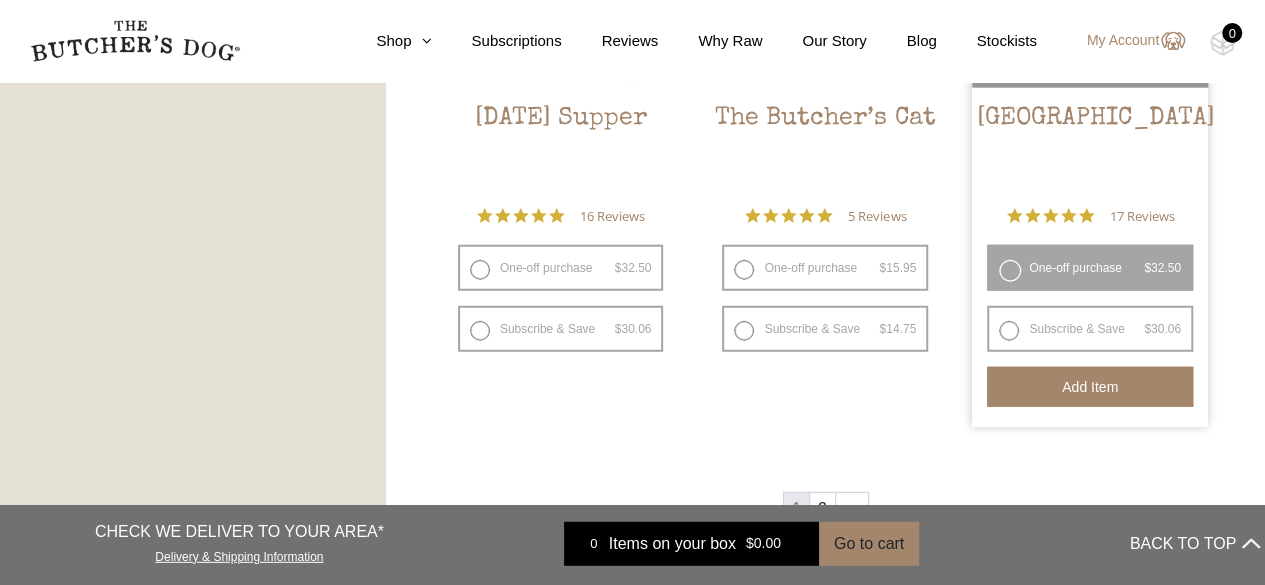 click on "Add item" at bounding box center (1090, 387) 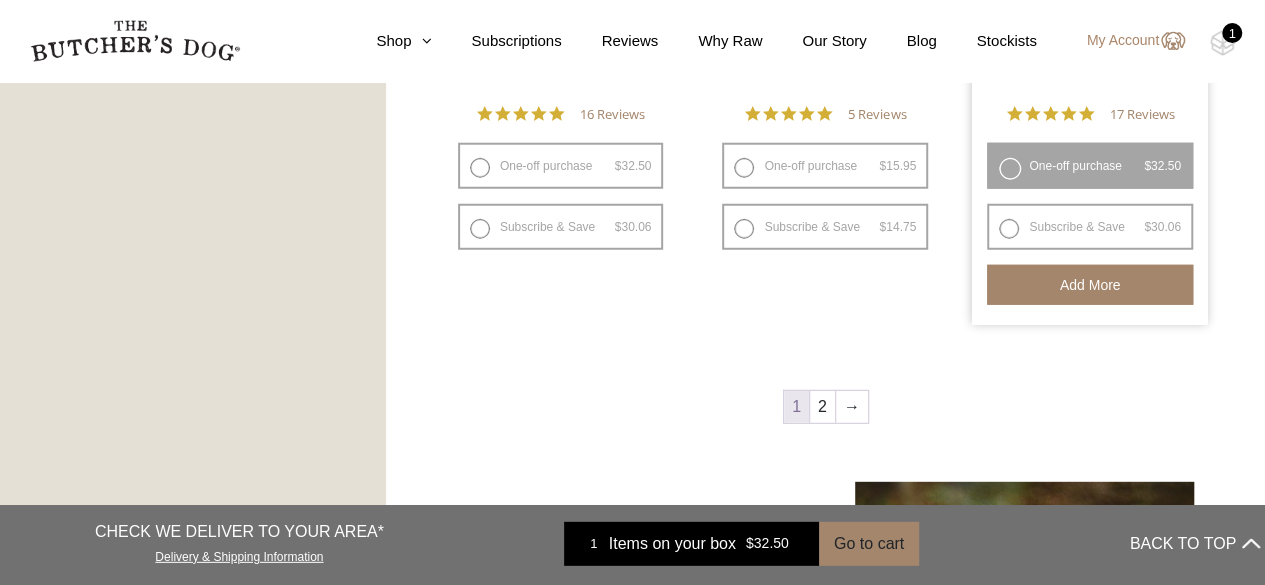 scroll, scrollTop: 2590, scrollLeft: 0, axis: vertical 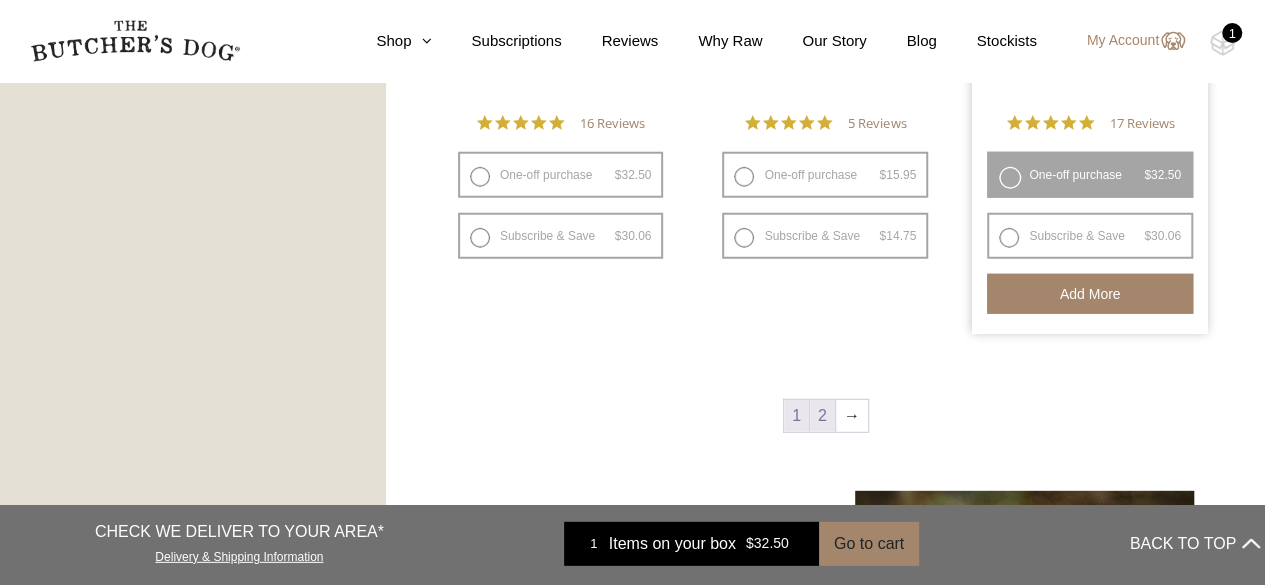 click on "2" at bounding box center [822, 416] 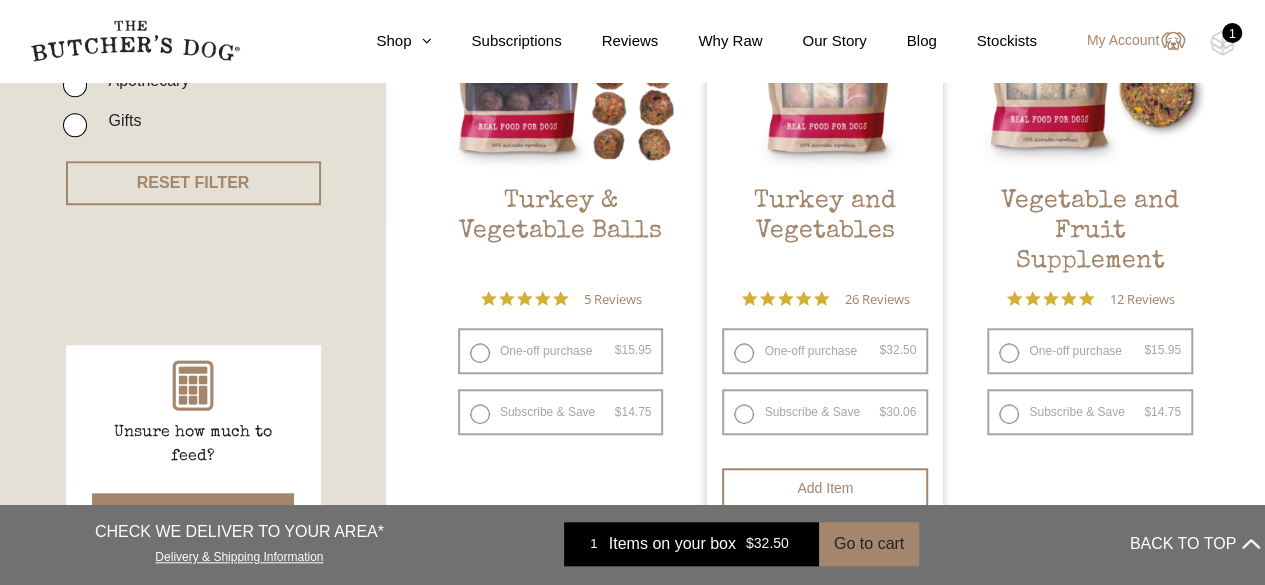 scroll, scrollTop: 669, scrollLeft: 0, axis: vertical 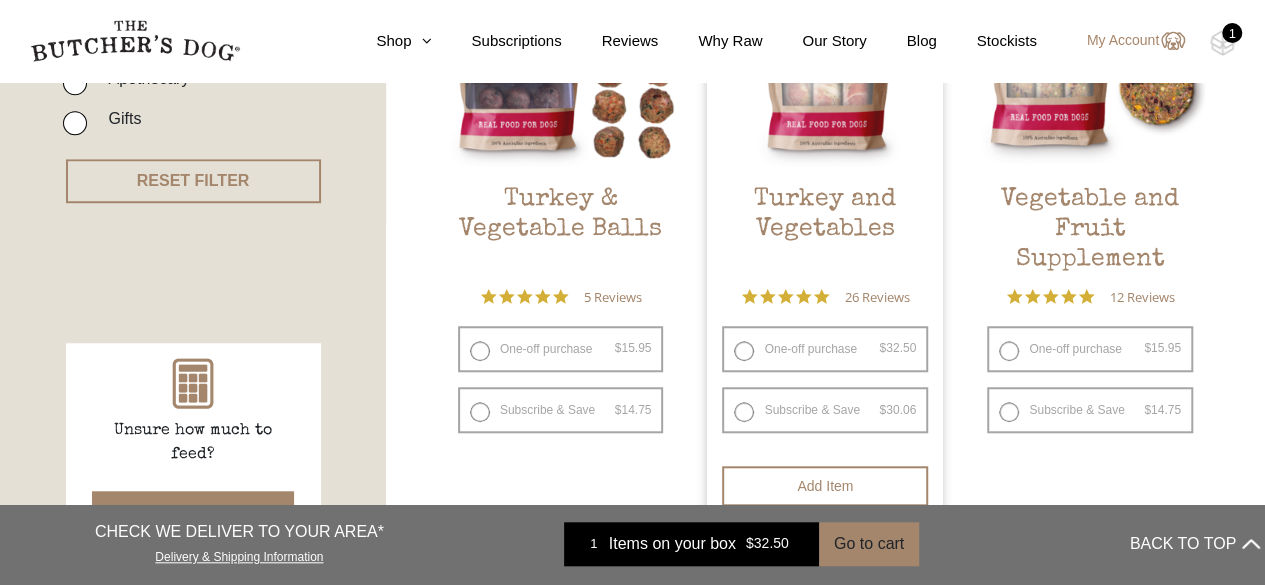click on "One-off purchase  $ 32.50   —  or subscribe and save    7.5%" at bounding box center (825, 349) 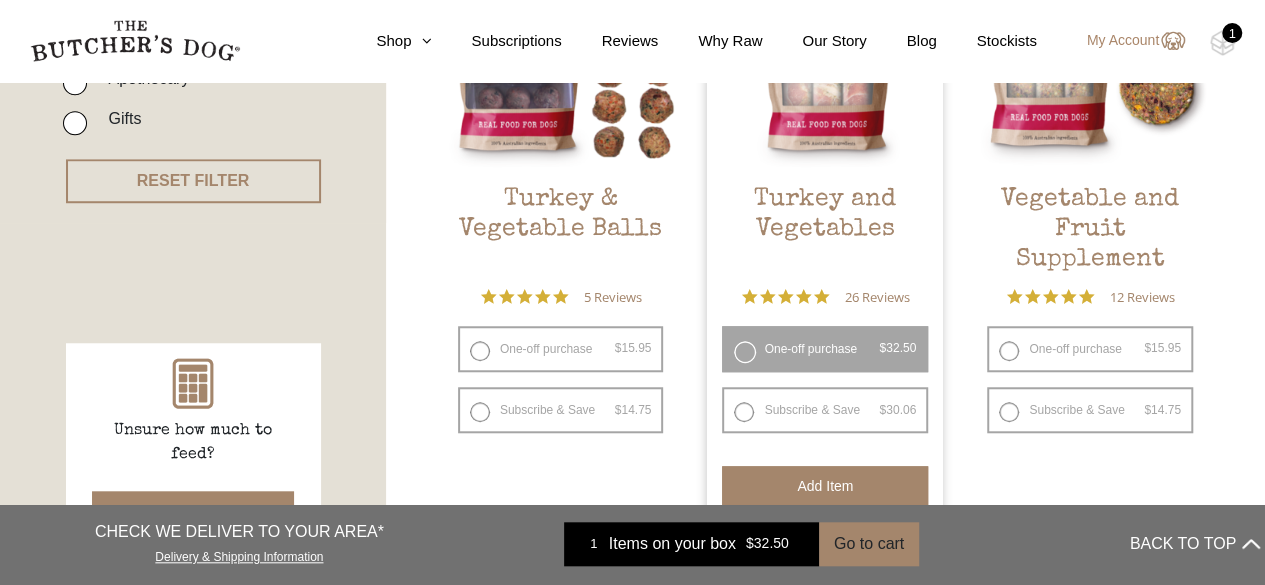click on "Add item" at bounding box center (825, 486) 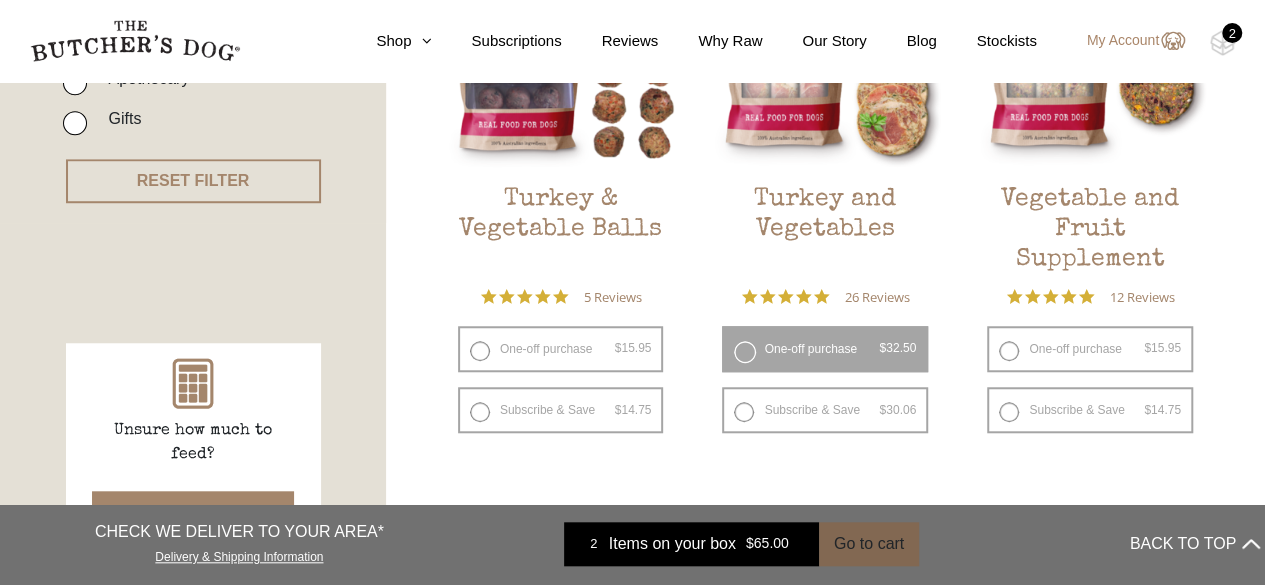 click on "Go to cart" at bounding box center [869, 544] 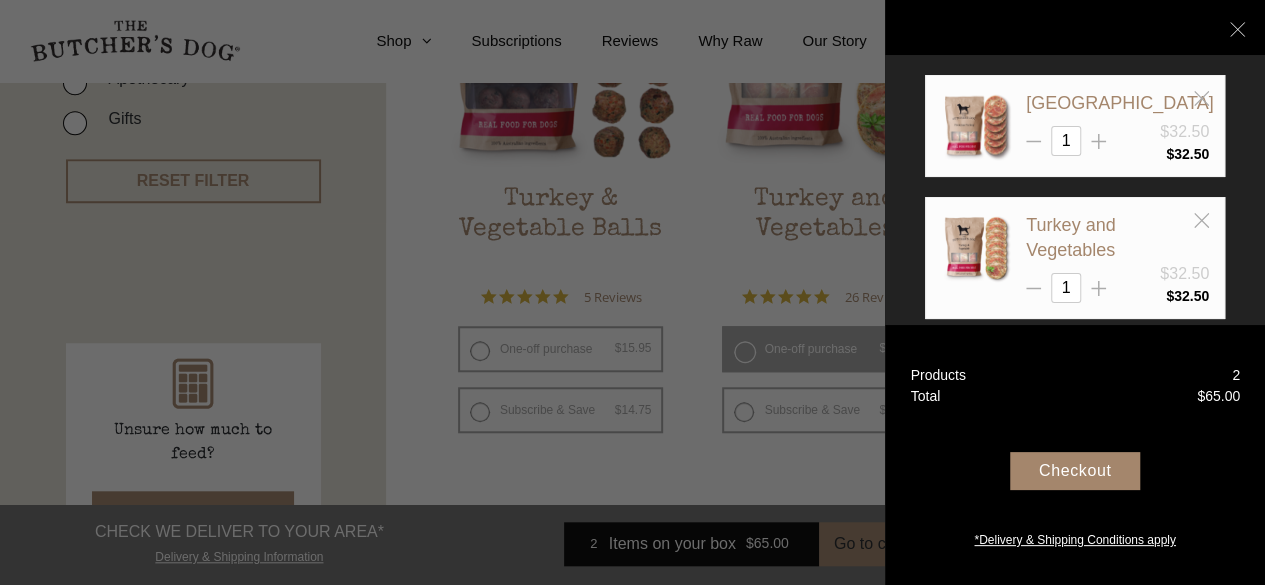 click on "Checkout" at bounding box center (1075, 471) 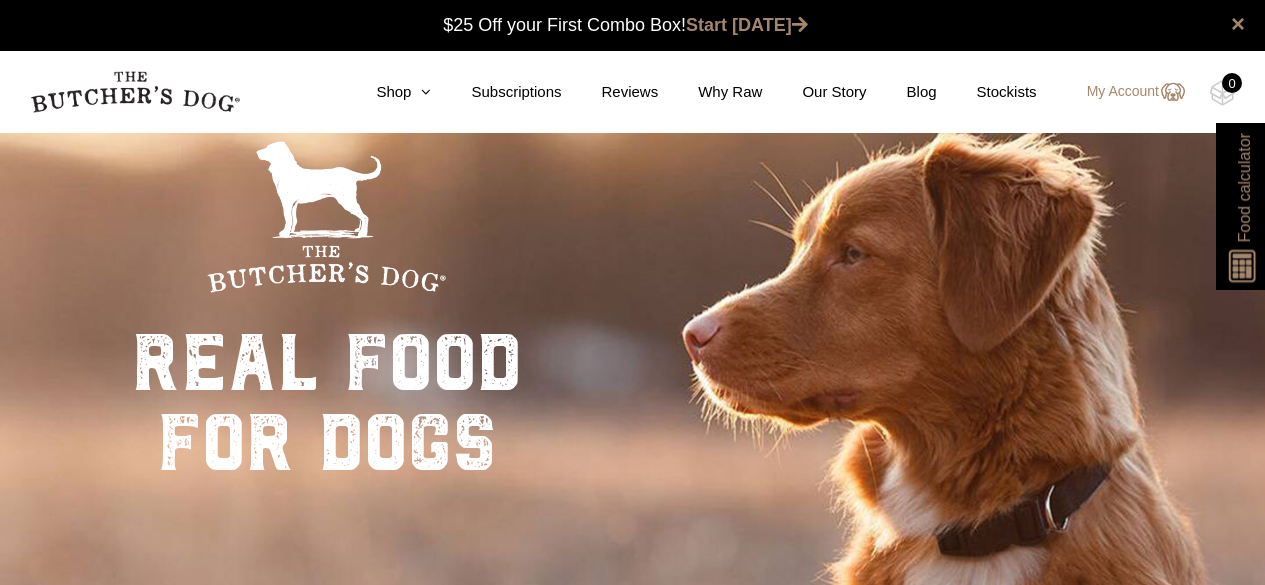 scroll, scrollTop: 0, scrollLeft: 0, axis: both 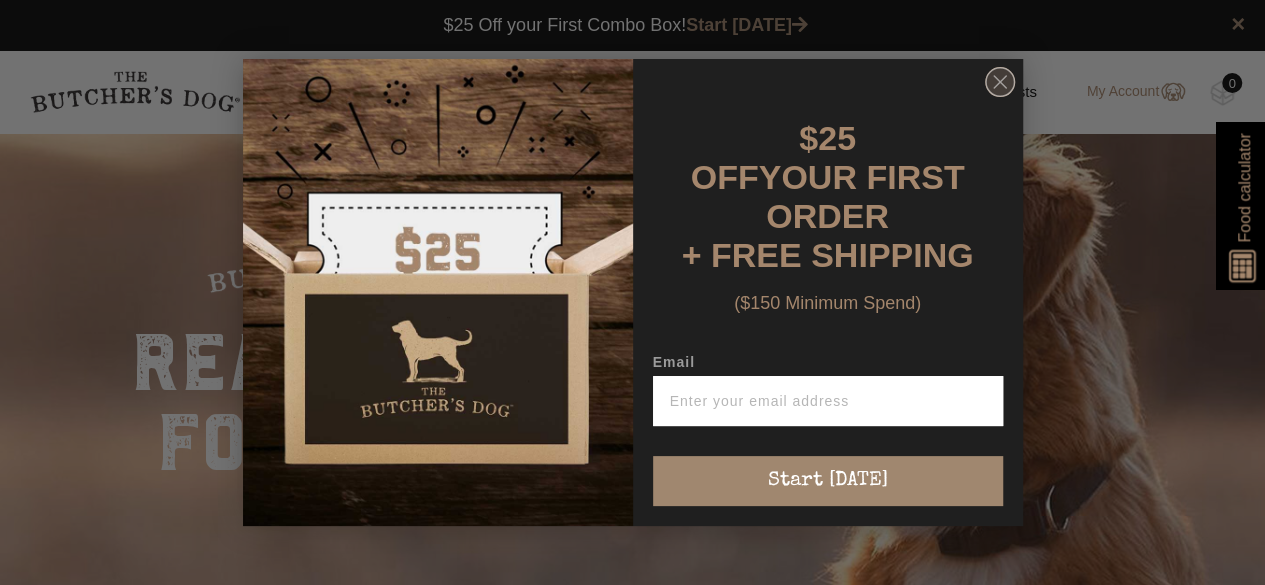 click 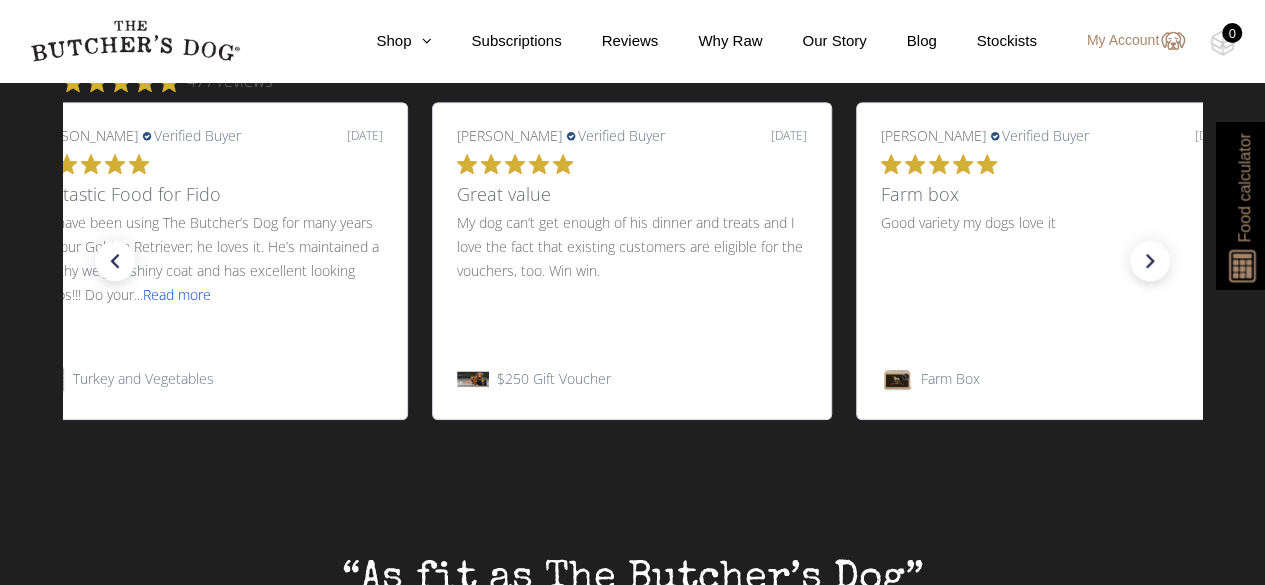 scroll, scrollTop: 674, scrollLeft: 0, axis: vertical 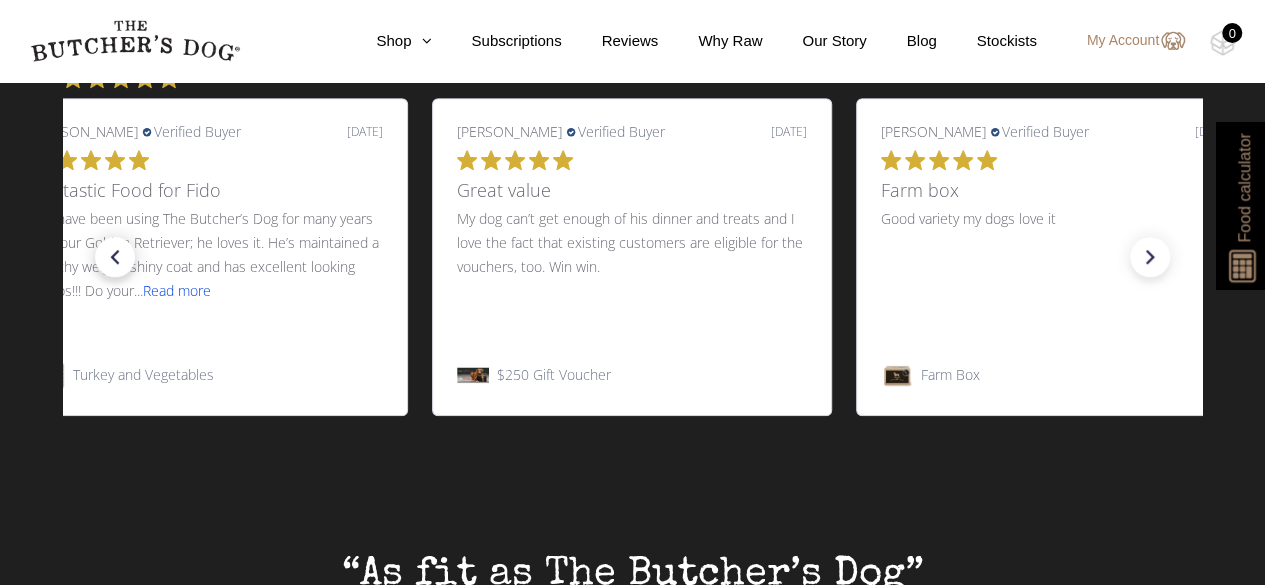 click on "left arrow" 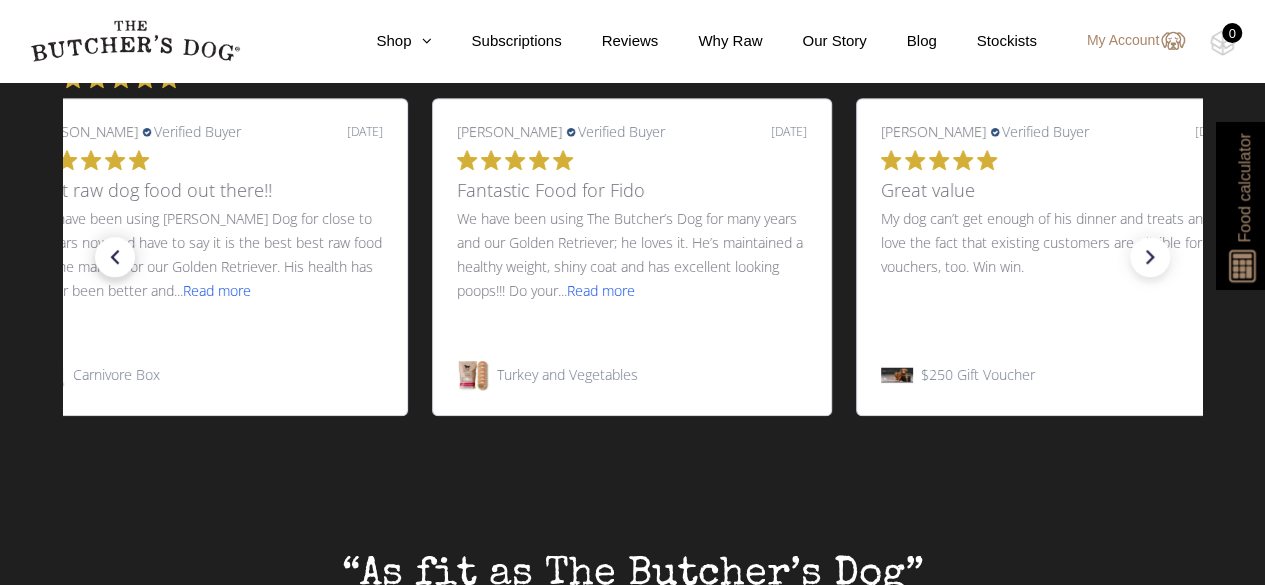 click on "left arrow" 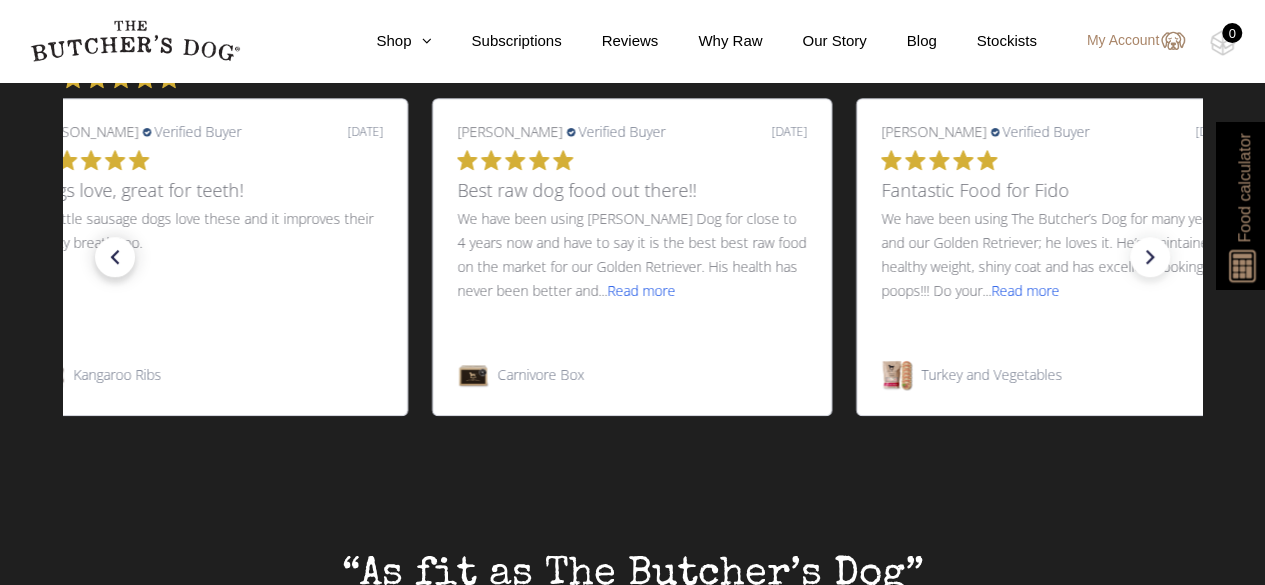 click on "left arrow" 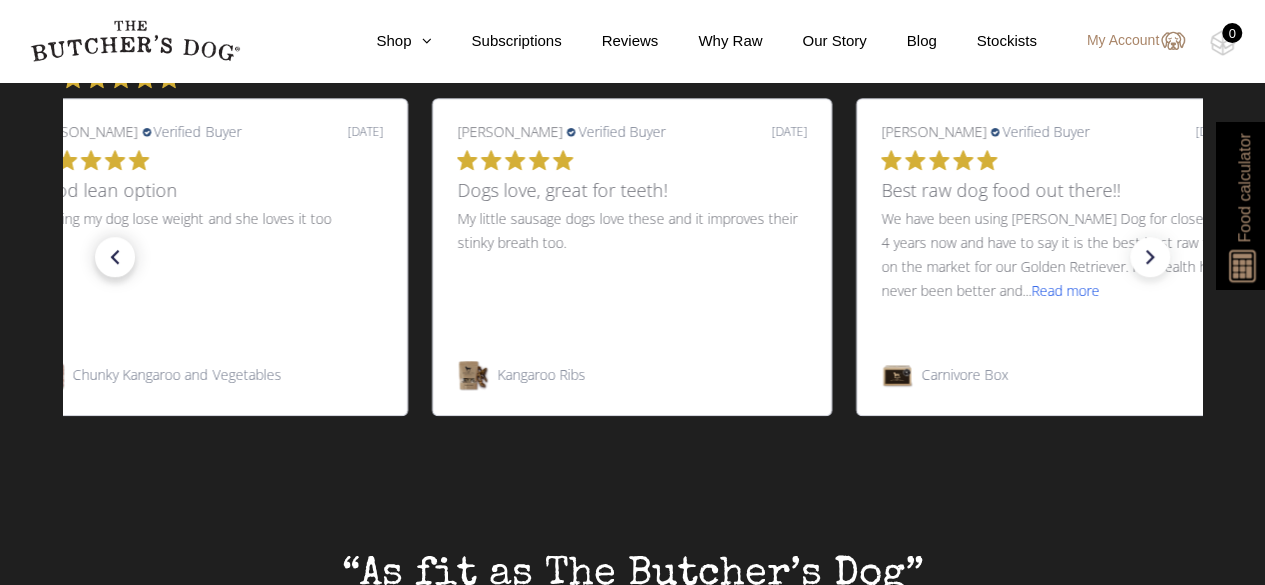 click on "left arrow" 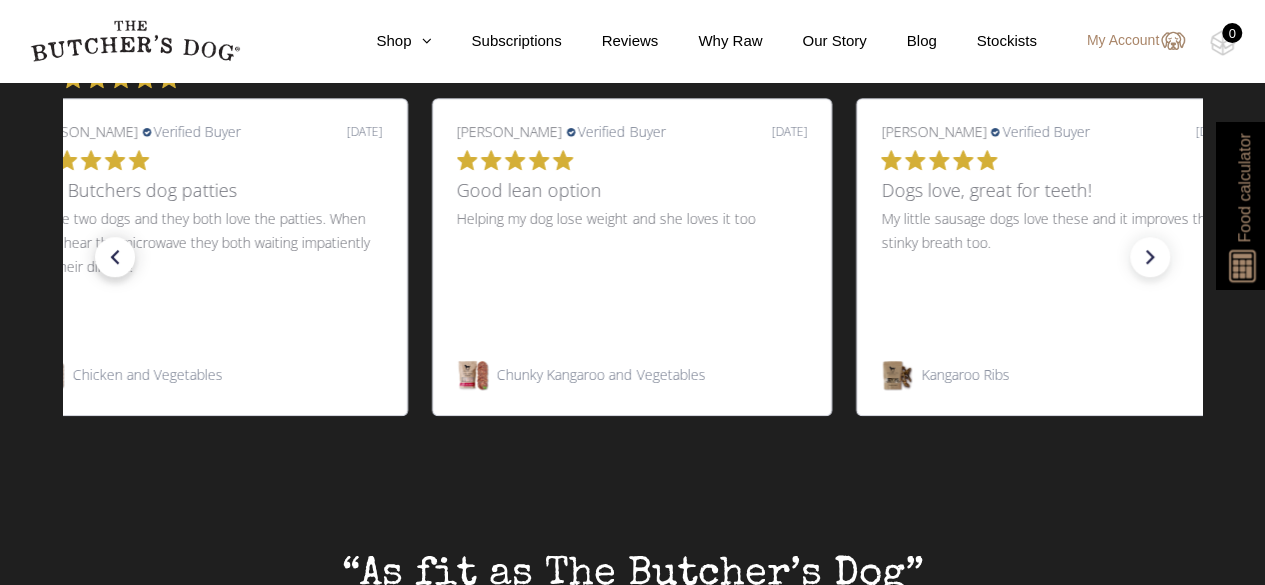click on "left arrow" 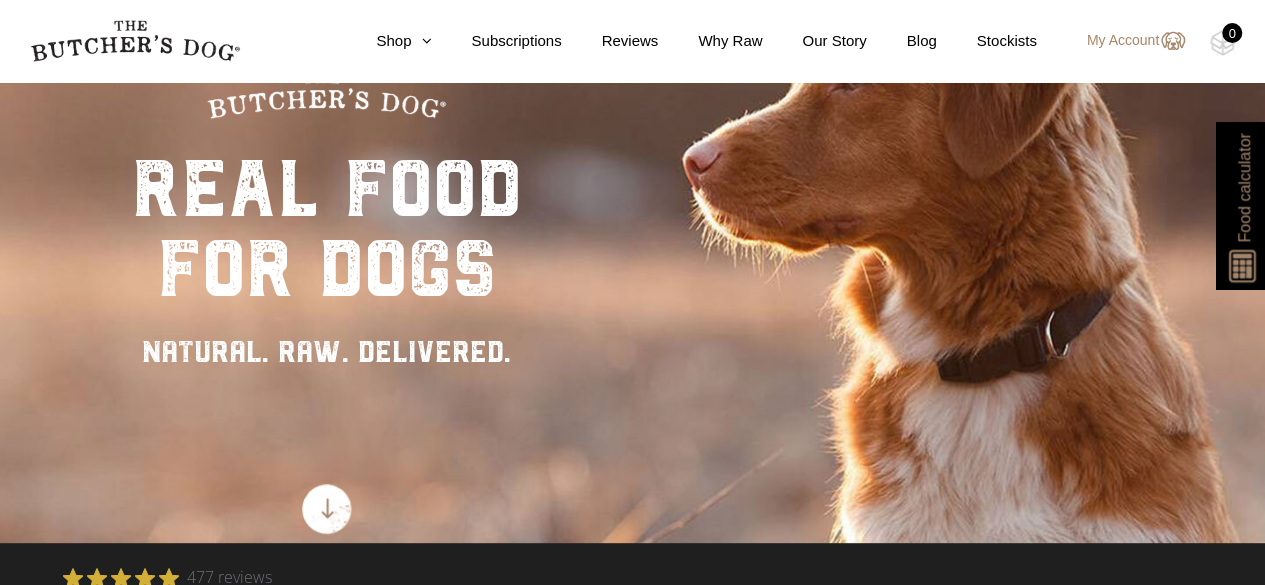 scroll, scrollTop: 0, scrollLeft: 0, axis: both 